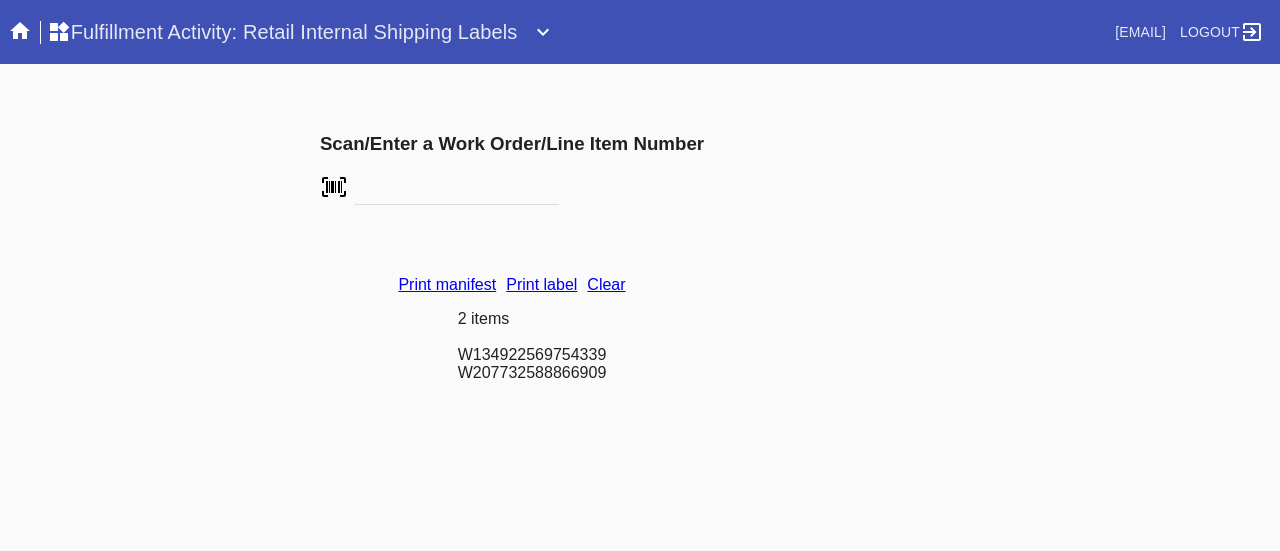 scroll, scrollTop: 0, scrollLeft: 0, axis: both 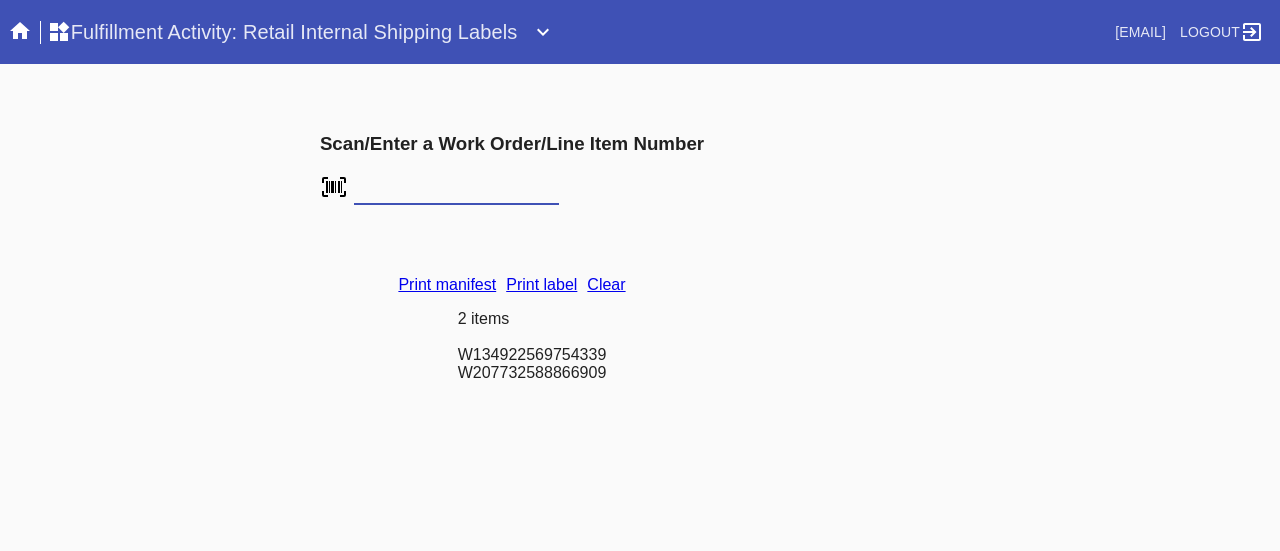 click on "Clear" at bounding box center (606, 284) 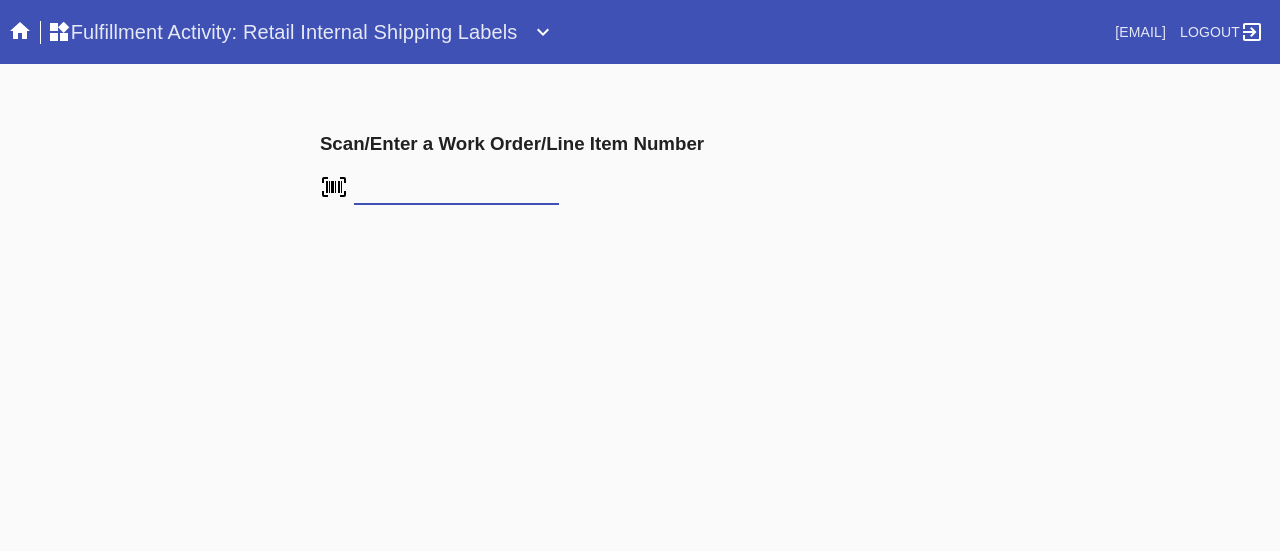scroll, scrollTop: 0, scrollLeft: 0, axis: both 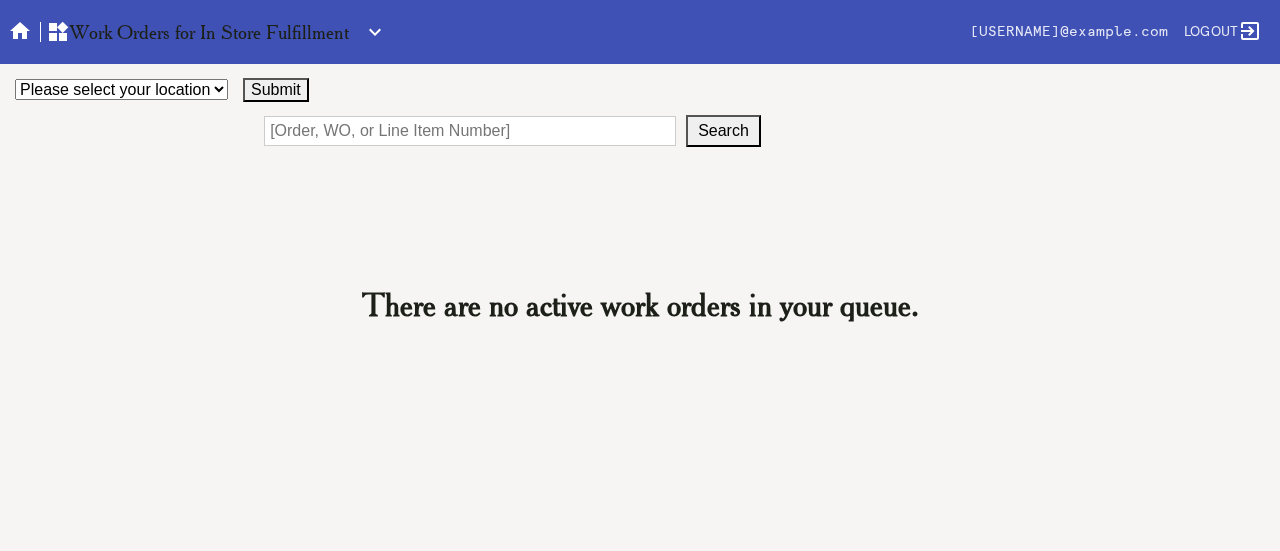 click on "Please select your location
14th Street
76th and 3rd
82nd and Columbus
Bethesda
Boston Seaport
Bronxville
Buckhead
Central Austin
Clarendon
Cobble Hill
Derby Street
Framebridge
Framebridge HQ
Georgetown
Greenwich Village
Hoboken
Inwood Village
McLean
Mosaic District
Murray Hill
Myers Park
Nashville
New Canaan
New Orleans
Old Town
Palo Alto
Park Slope
Philadelphia
River North
River Oaks
Santa Monica
South Austin
South End
Southport
Studio City
Suburban Square
Summit
The Hill
Union Market
Wellesley
West Loop
Westport
Westside Provisions
Williamsburg
Winnetka" at bounding box center (121, 89) 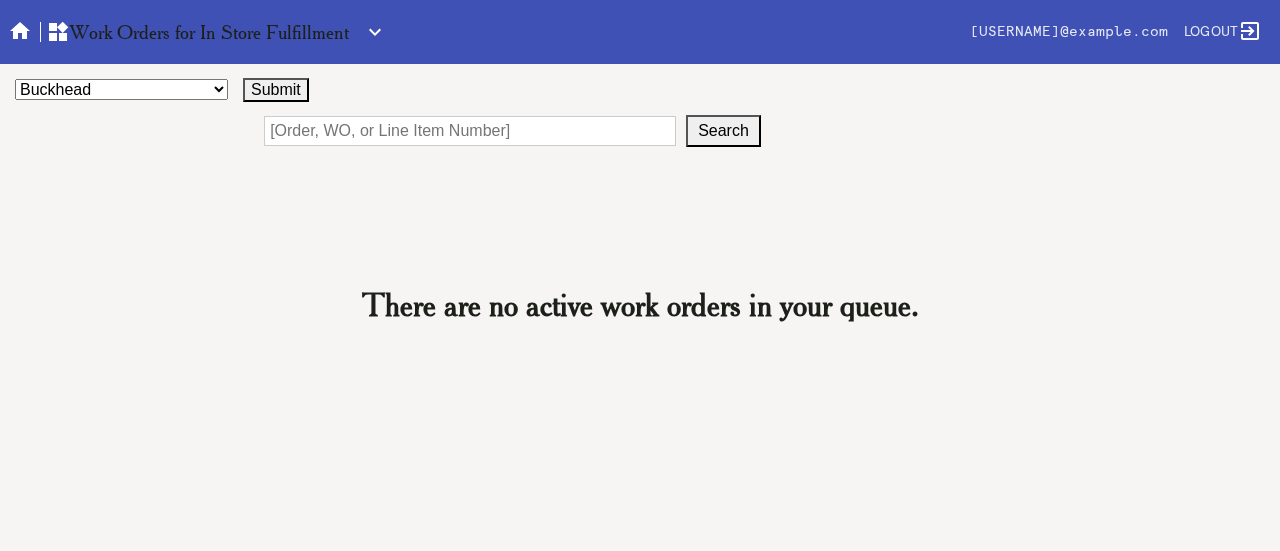 click on "Please select your location
14th Street
76th and 3rd
82nd and Columbus
Bethesda
Boston Seaport
Bronxville
Buckhead
Central Austin
Clarendon
Cobble Hill
Derby Street
Framebridge
Framebridge HQ
Georgetown
Greenwich Village
Hoboken
Inwood Village
McLean
Mosaic District
Murray Hill
Myers Park
Nashville
New Canaan
New Orleans
Old Town
Palo Alto
Park Slope
Philadelphia
River North
River Oaks
Santa Monica
South Austin
South End
Southport
Studio City
Suburban Square
Summit
The Hill
Union Market
Wellesley
West Loop
Westport
Westside Provisions
Williamsburg
Winnetka" at bounding box center (121, 89) 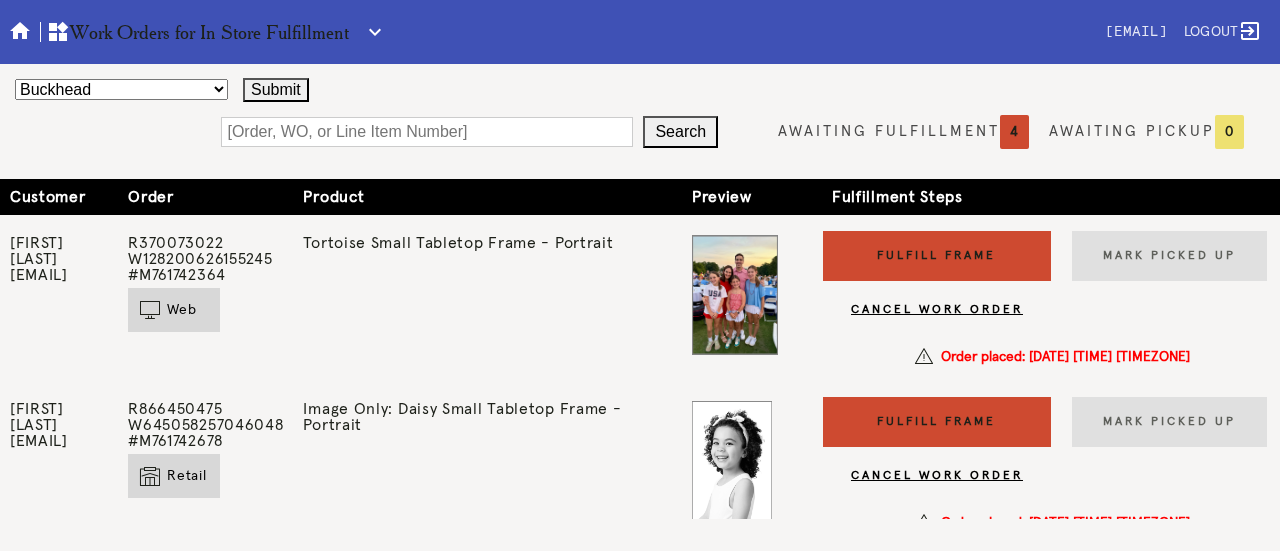 scroll, scrollTop: 0, scrollLeft: 0, axis: both 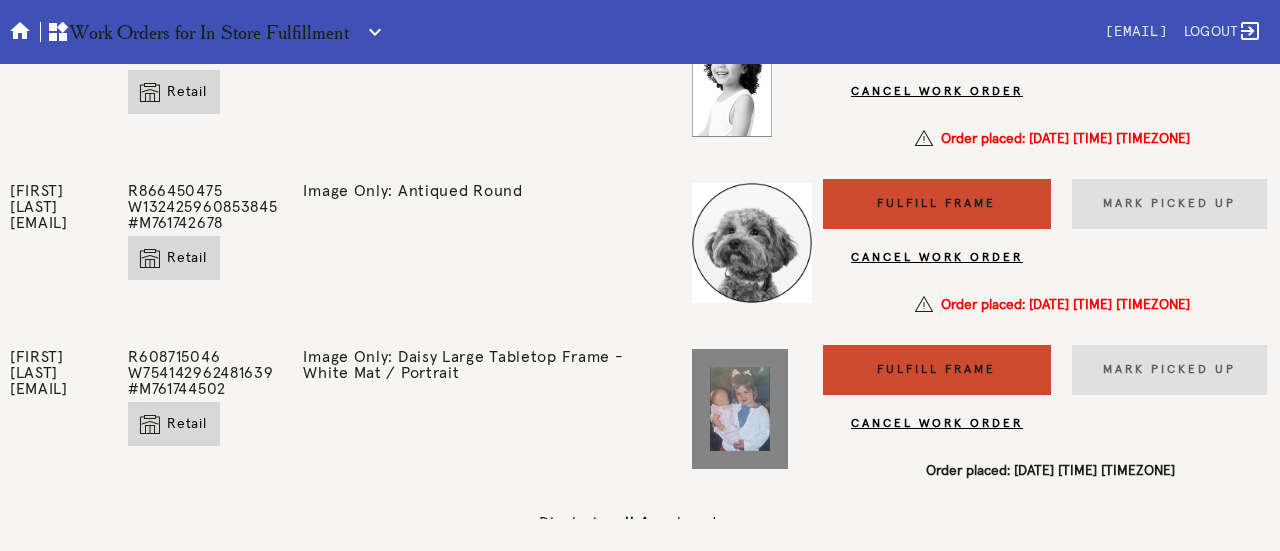 click on "Fulfill Frame" at bounding box center (937, 370) 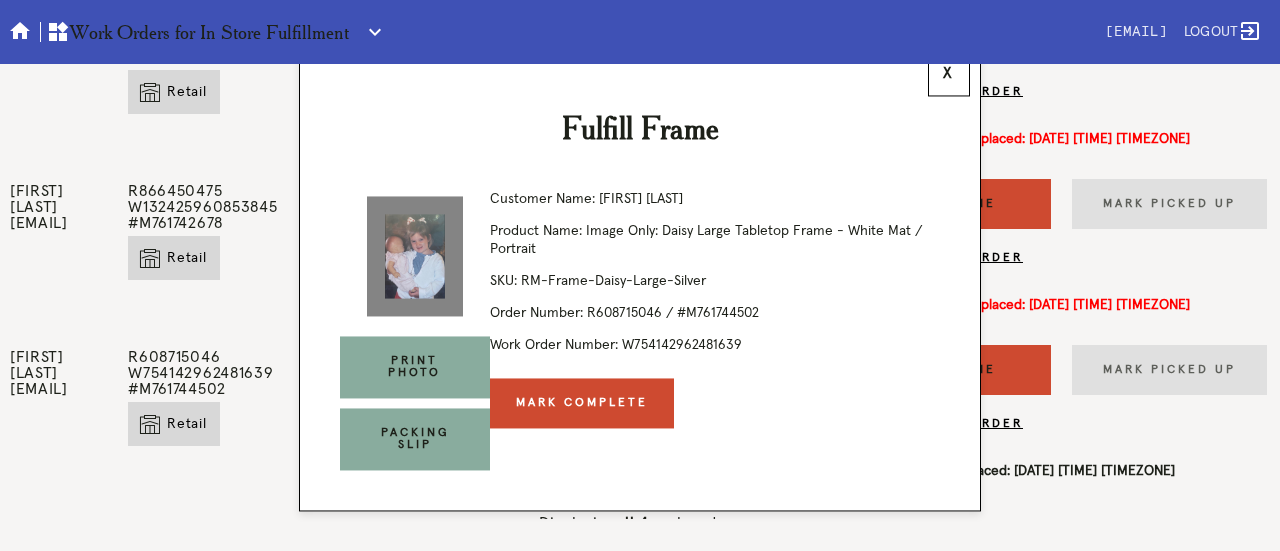 click on "Print Photo" at bounding box center [415, 367] 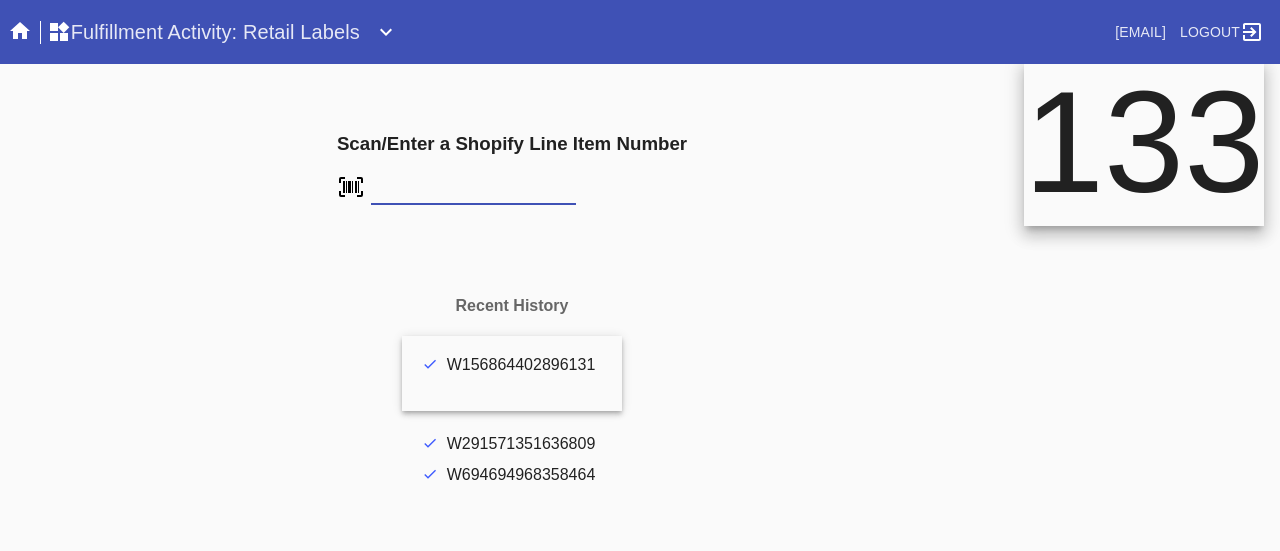 scroll, scrollTop: 0, scrollLeft: 0, axis: both 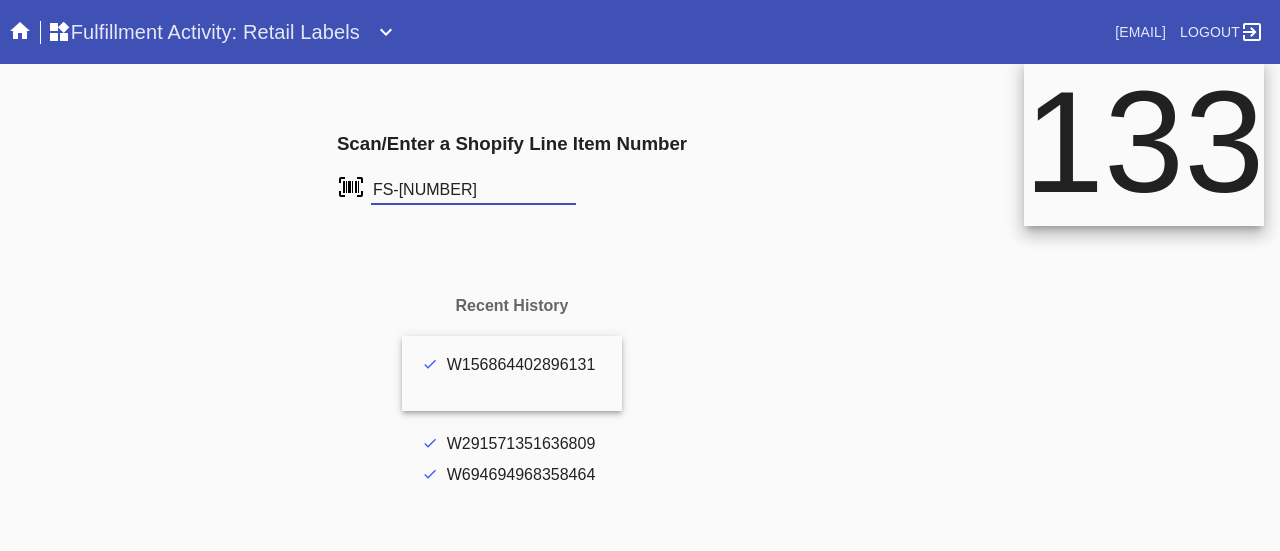 type on "FS-306810903" 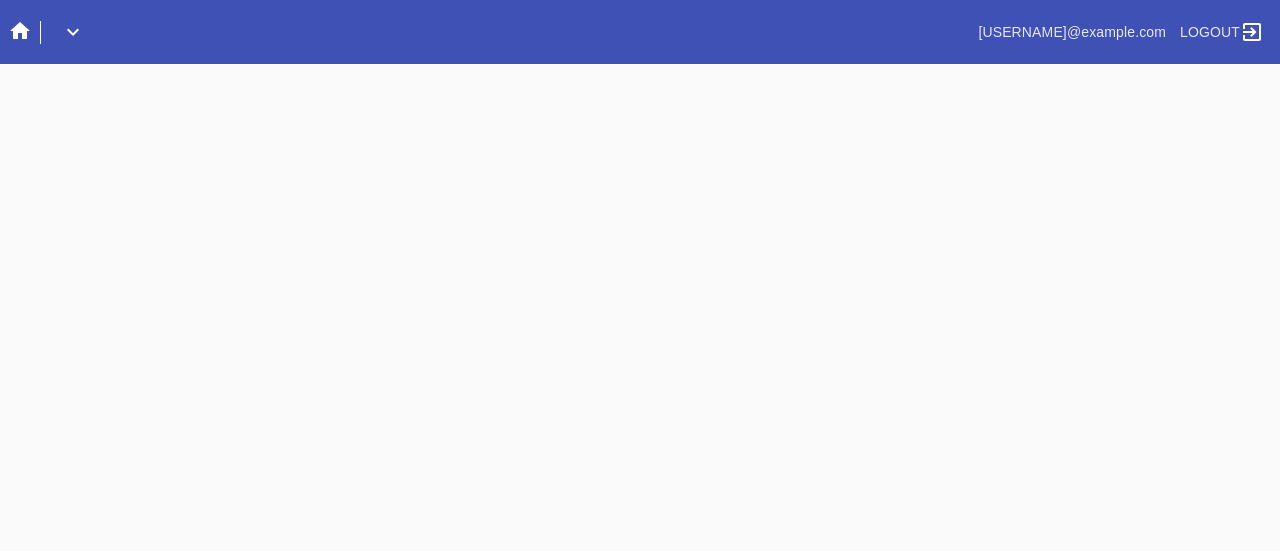 scroll, scrollTop: 0, scrollLeft: 0, axis: both 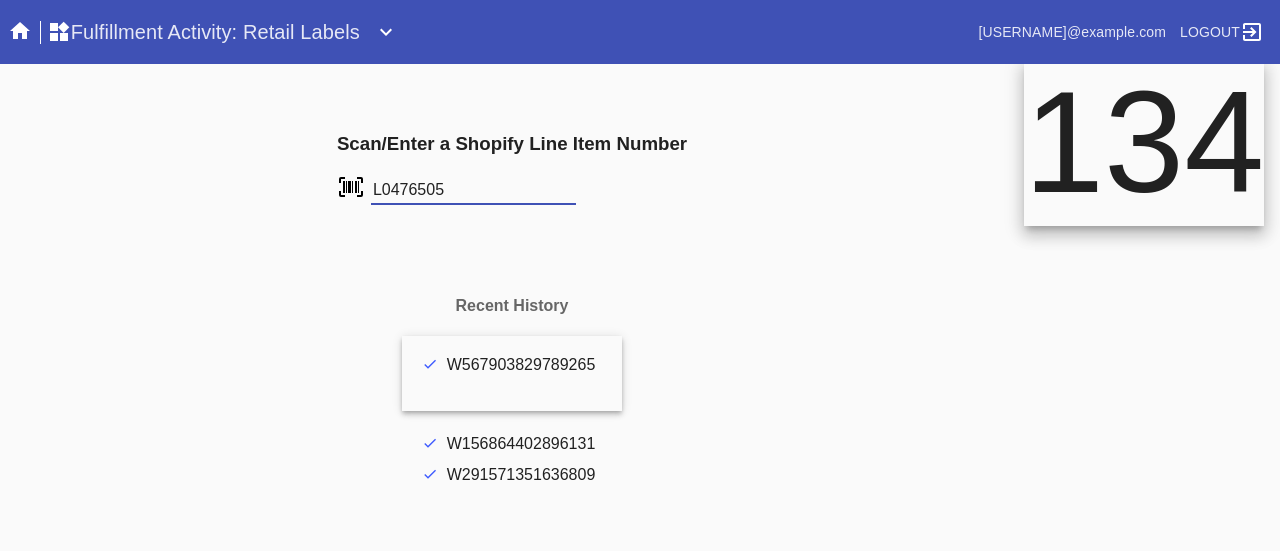 type on "L0476505" 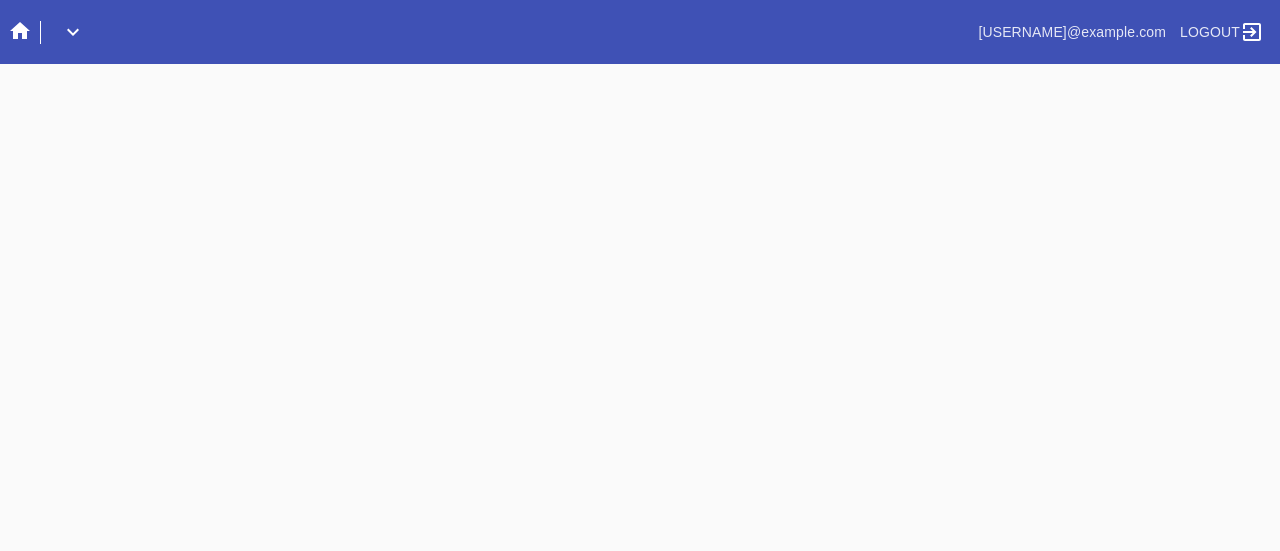 scroll, scrollTop: 0, scrollLeft: 0, axis: both 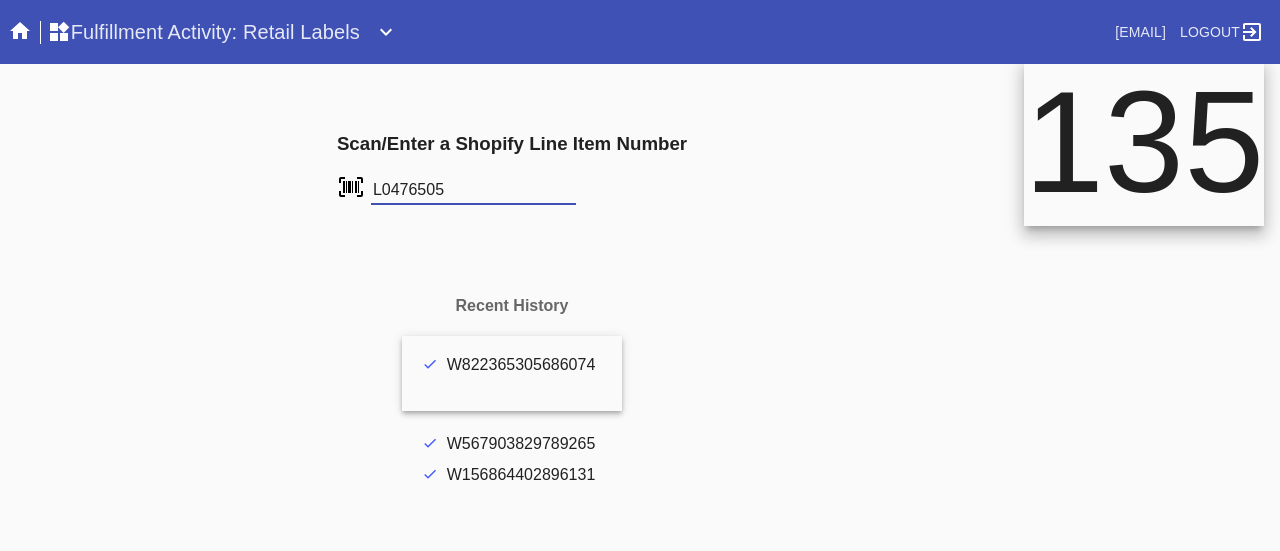 type on "L0476505" 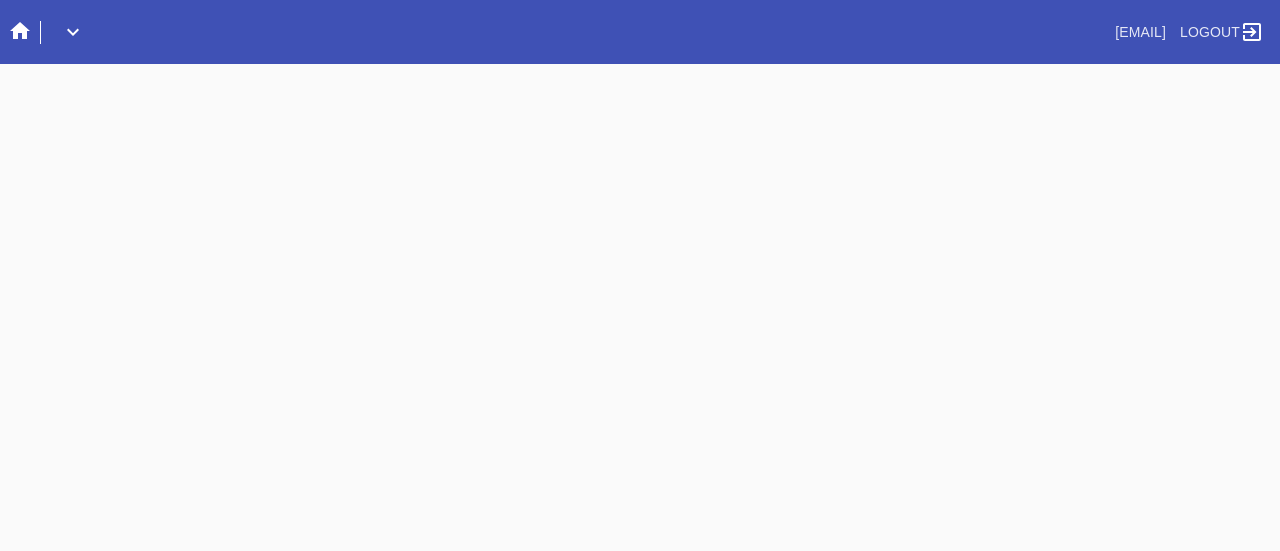 scroll, scrollTop: 0, scrollLeft: 0, axis: both 